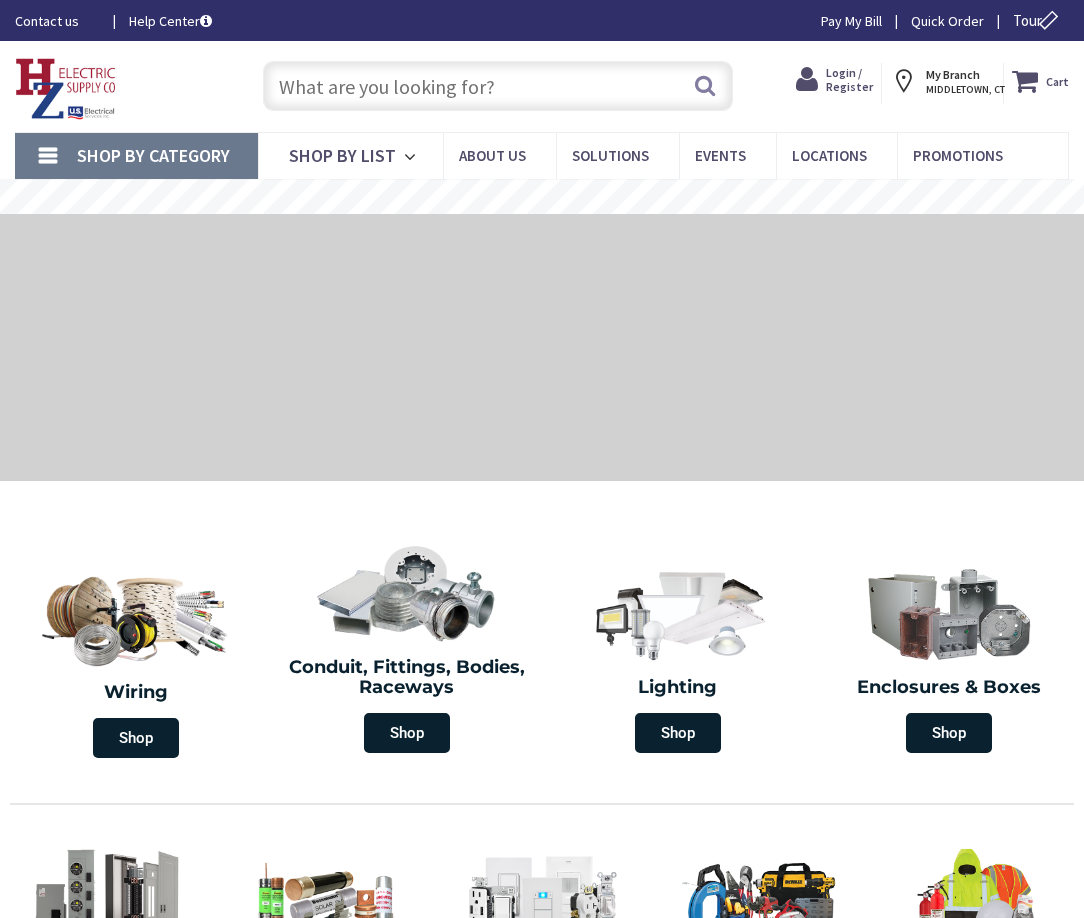 scroll, scrollTop: 0, scrollLeft: 0, axis: both 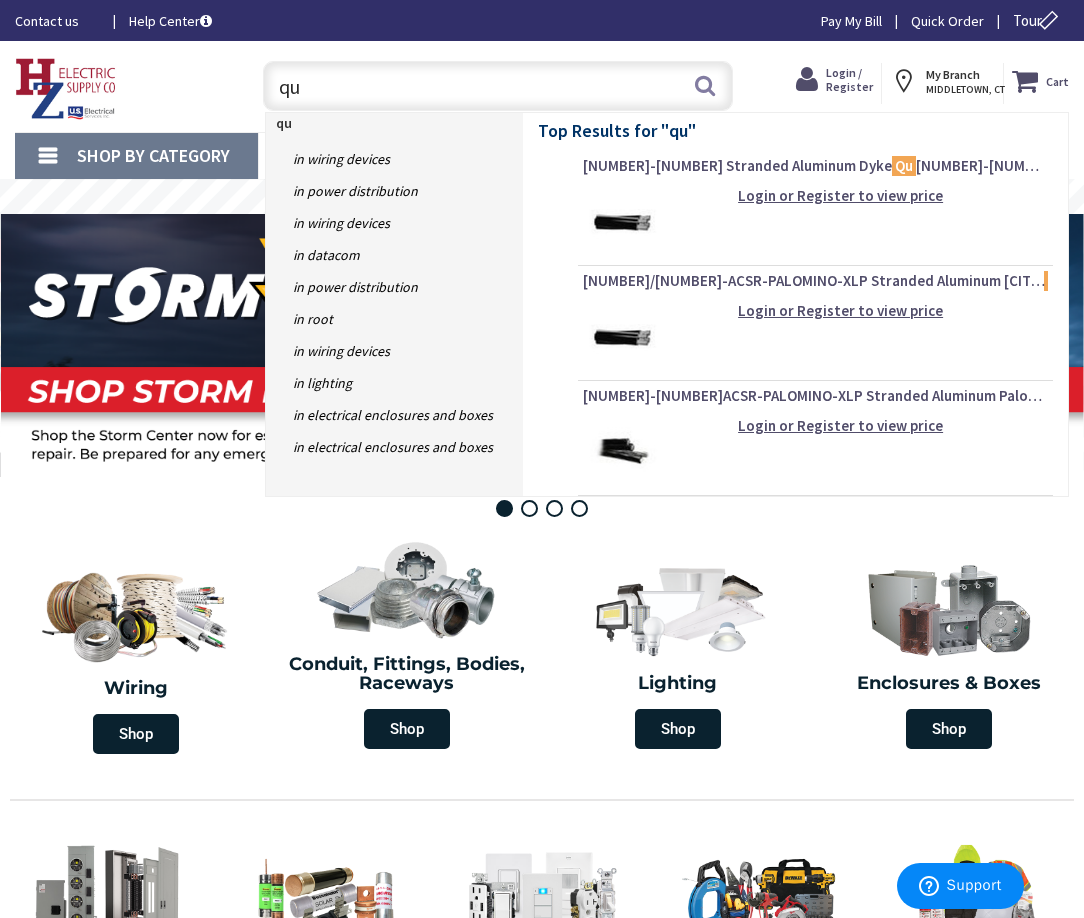 click on "qu" at bounding box center (497, 86) 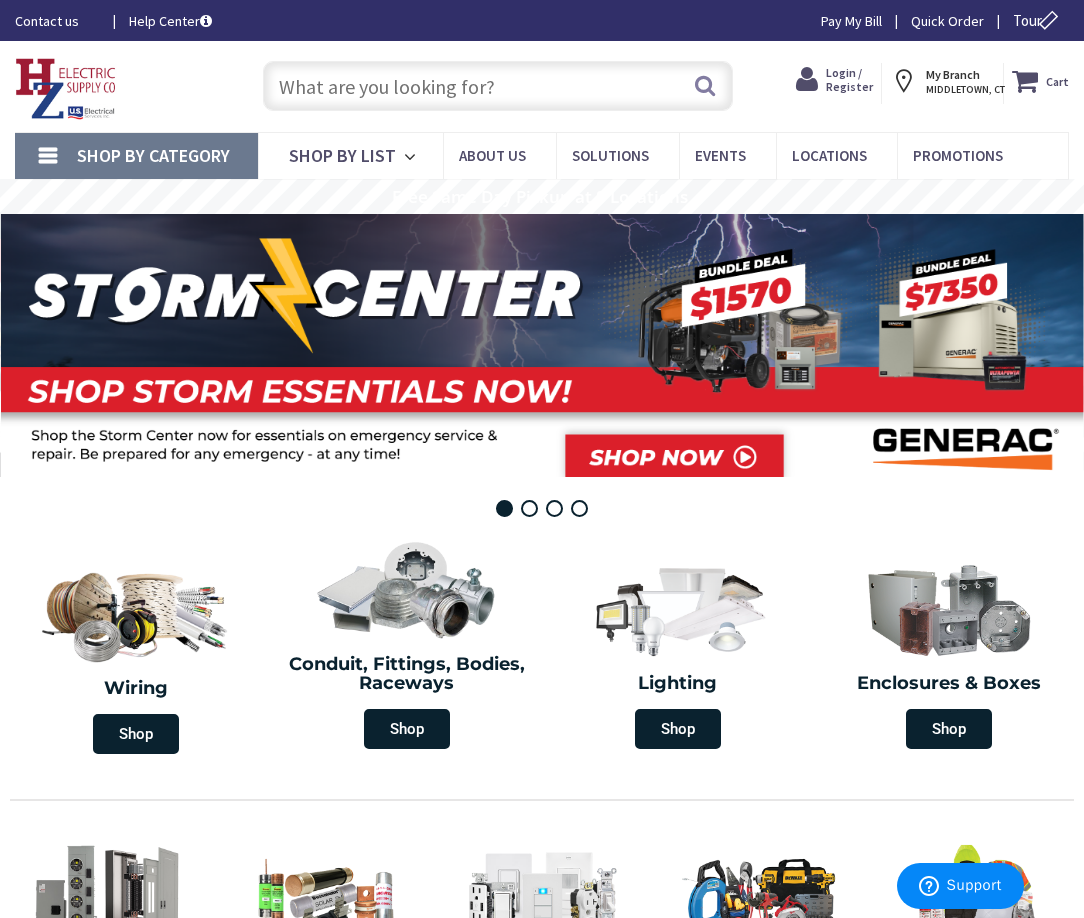 paste on "quantize boxes" 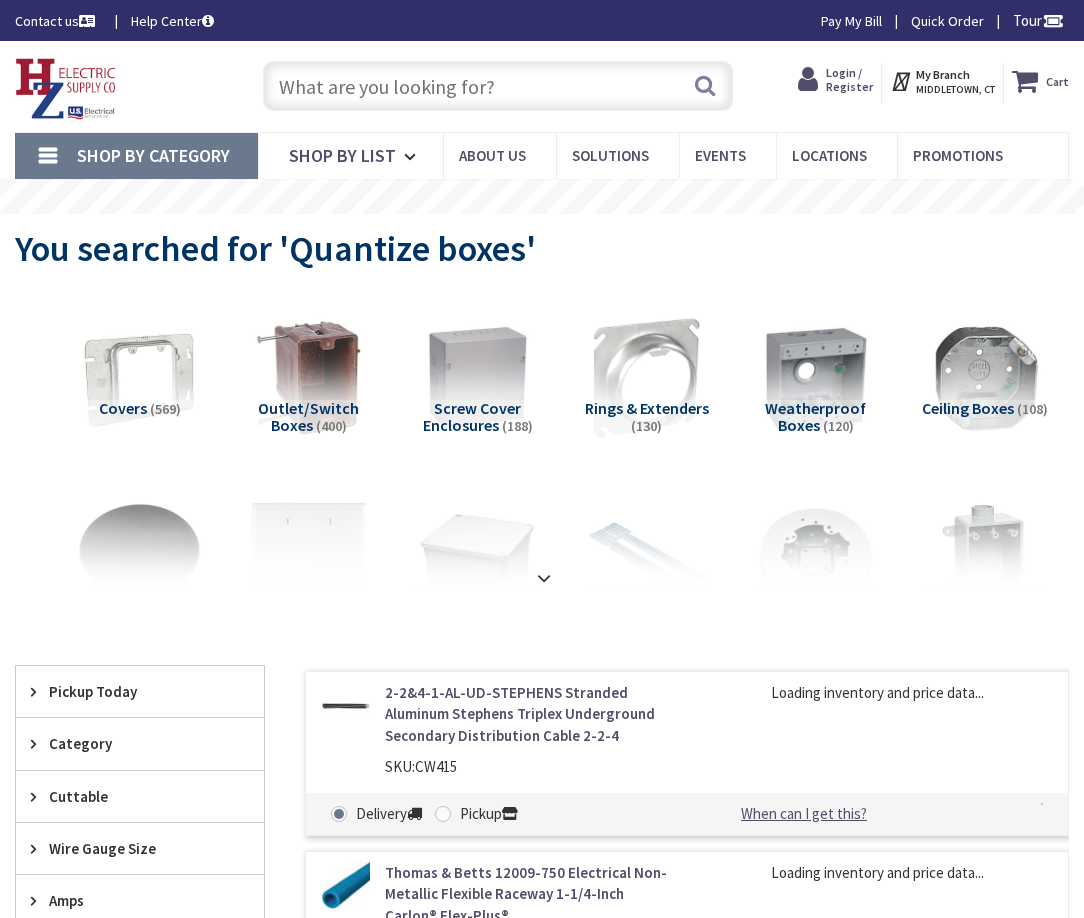 scroll, scrollTop: 0, scrollLeft: 0, axis: both 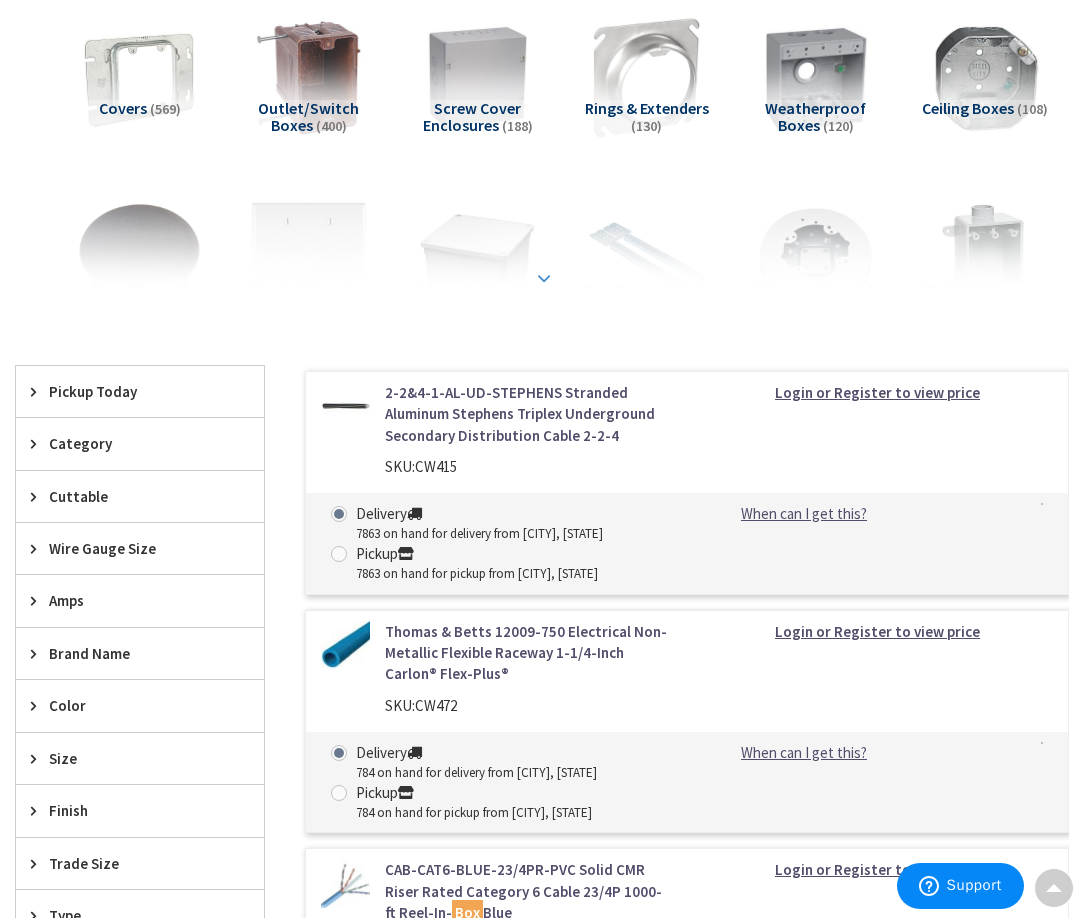 click at bounding box center (542, 234) 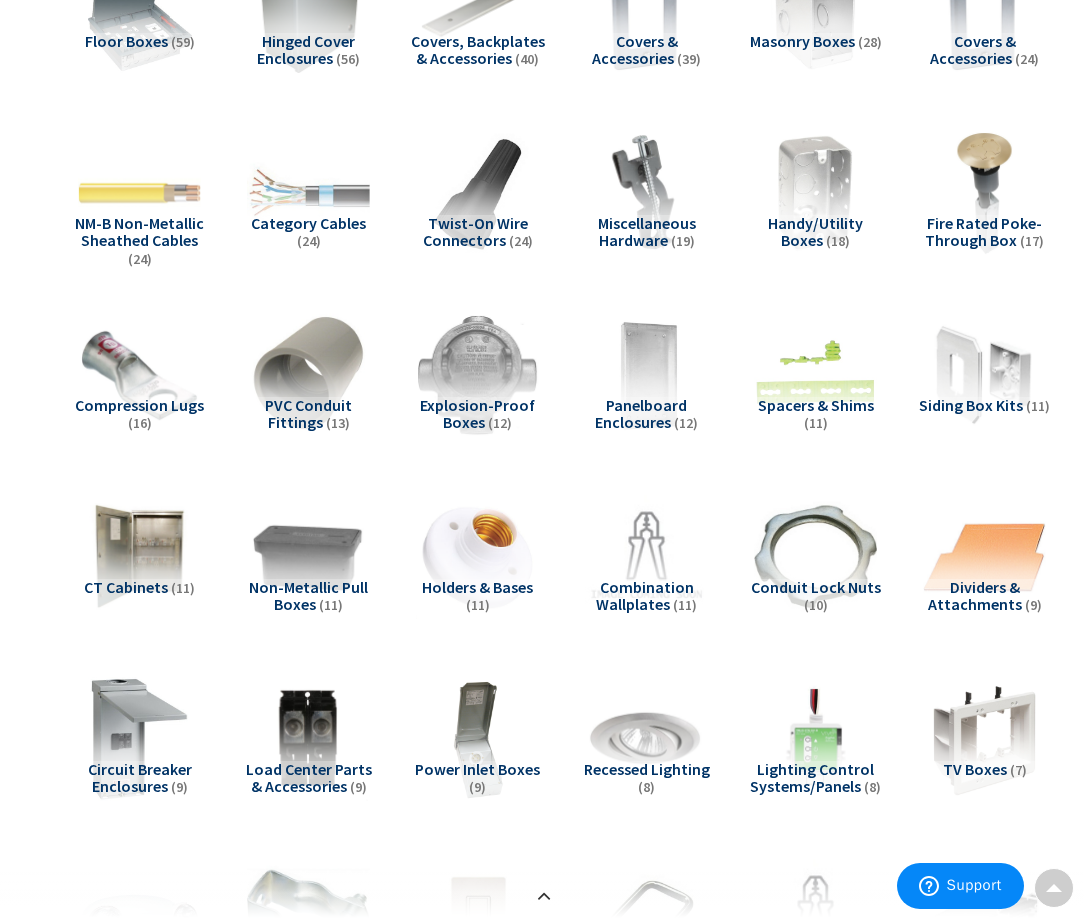scroll, scrollTop: 800, scrollLeft: 0, axis: vertical 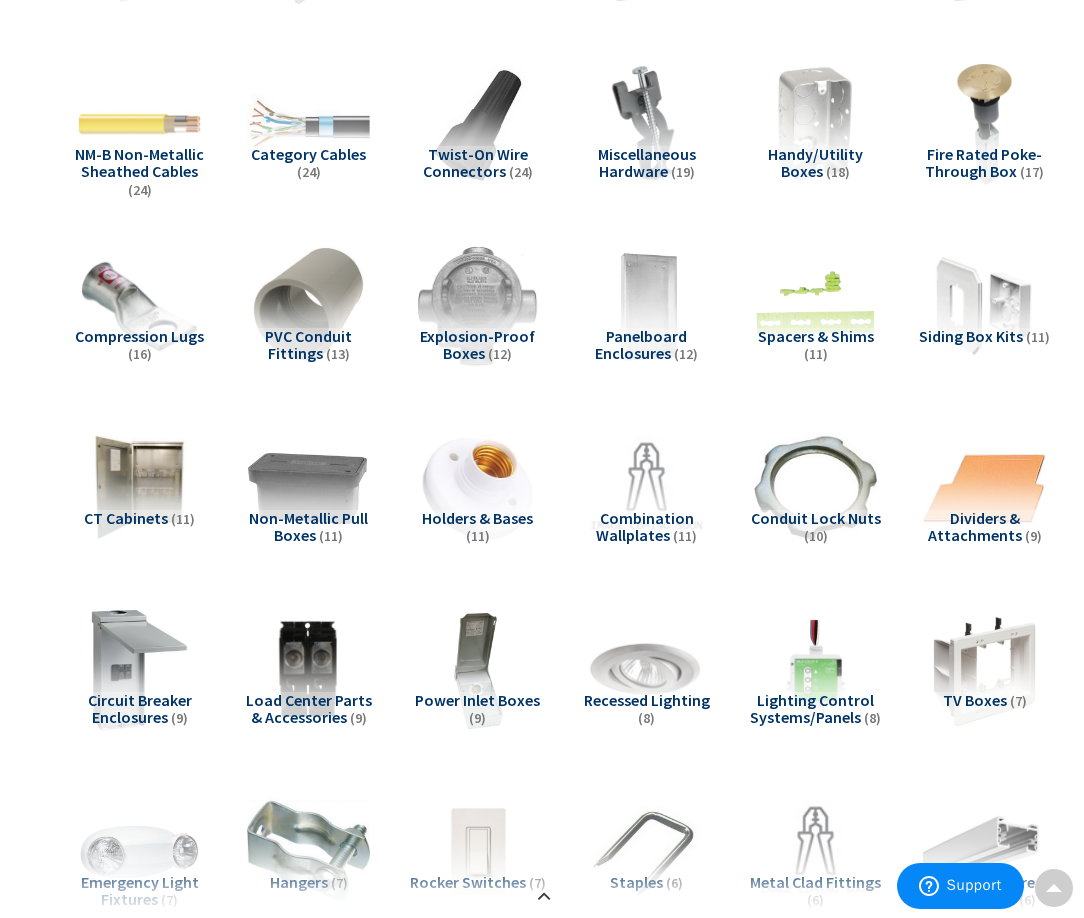 click at bounding box center (309, 488) 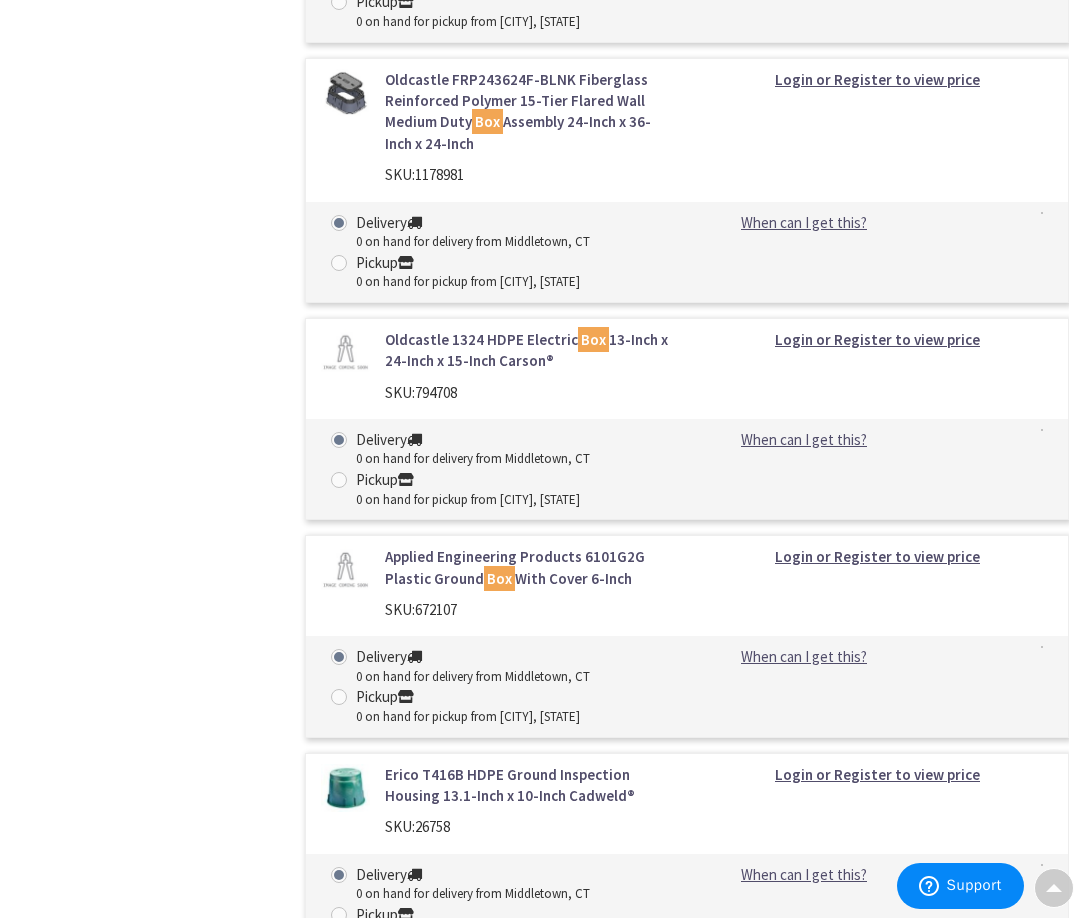 scroll, scrollTop: 4533, scrollLeft: 0, axis: vertical 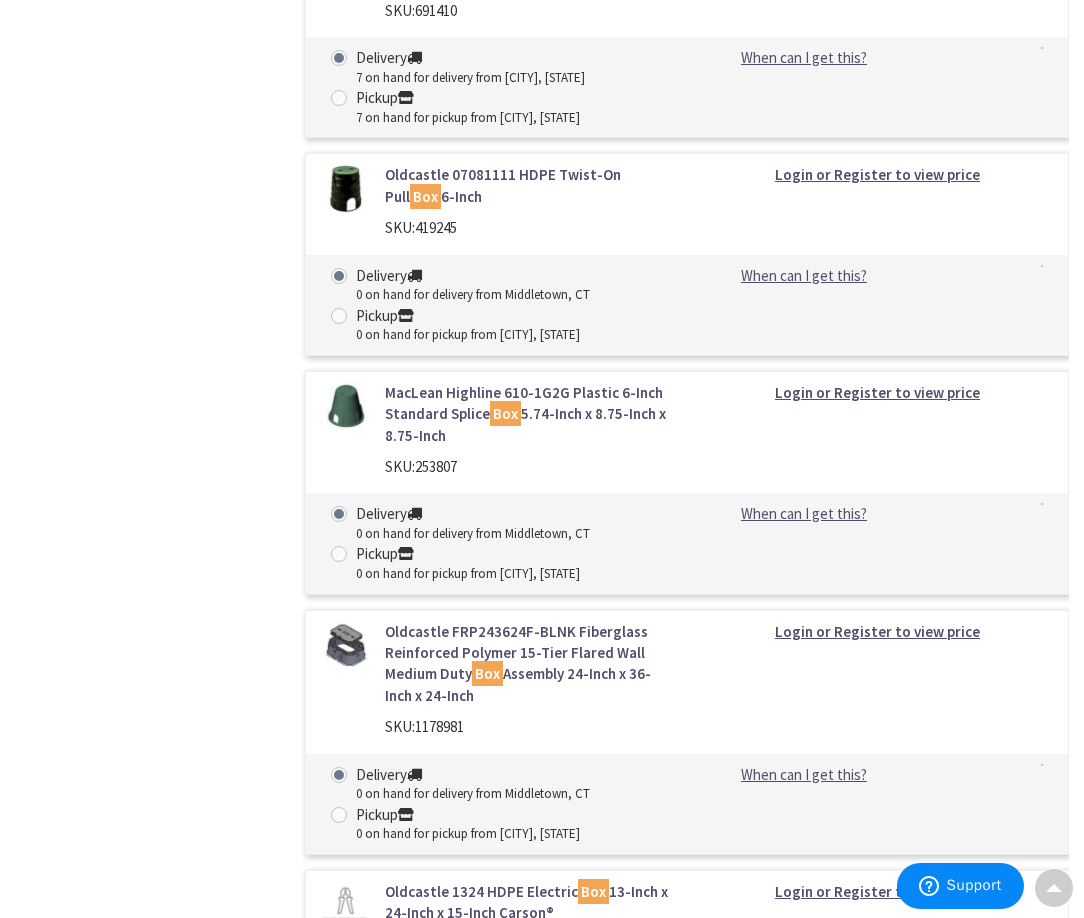 click on "Login or Register to view price" at bounding box center [877, 631] 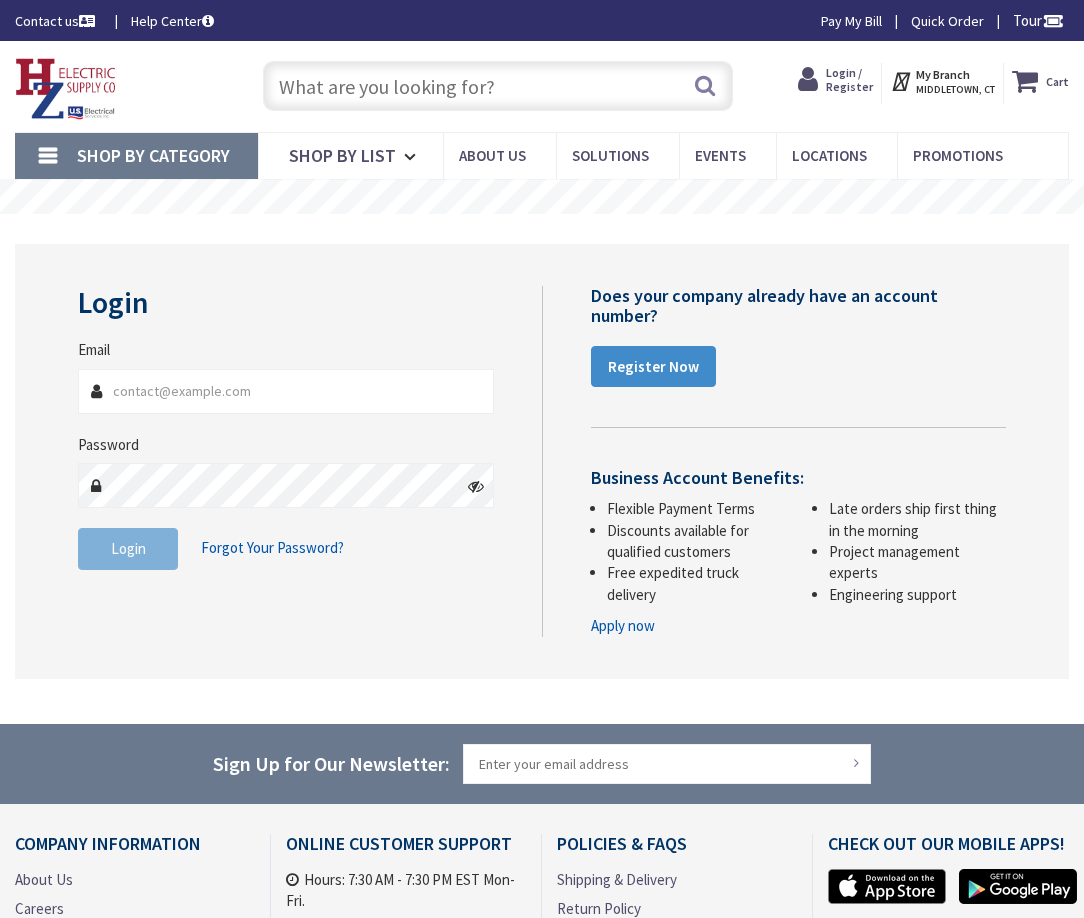 scroll, scrollTop: 0, scrollLeft: 0, axis: both 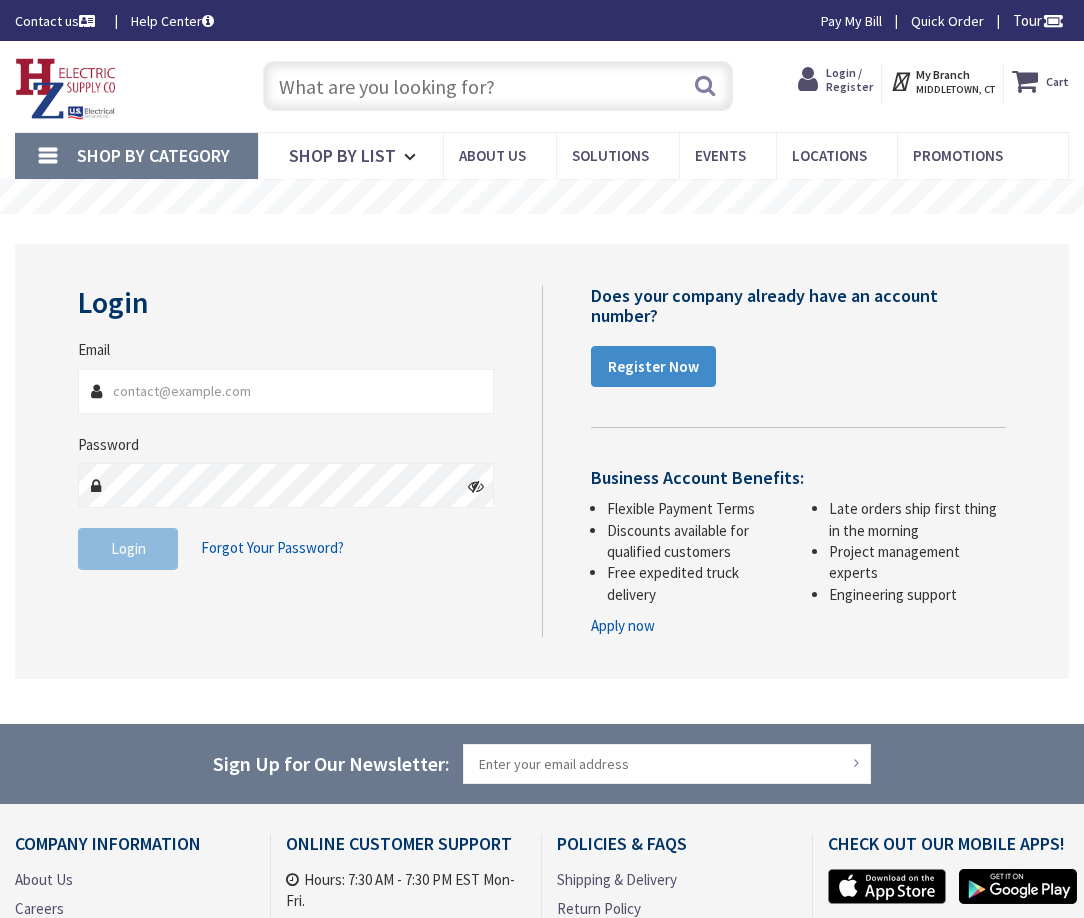 type on "[EMAIL]" 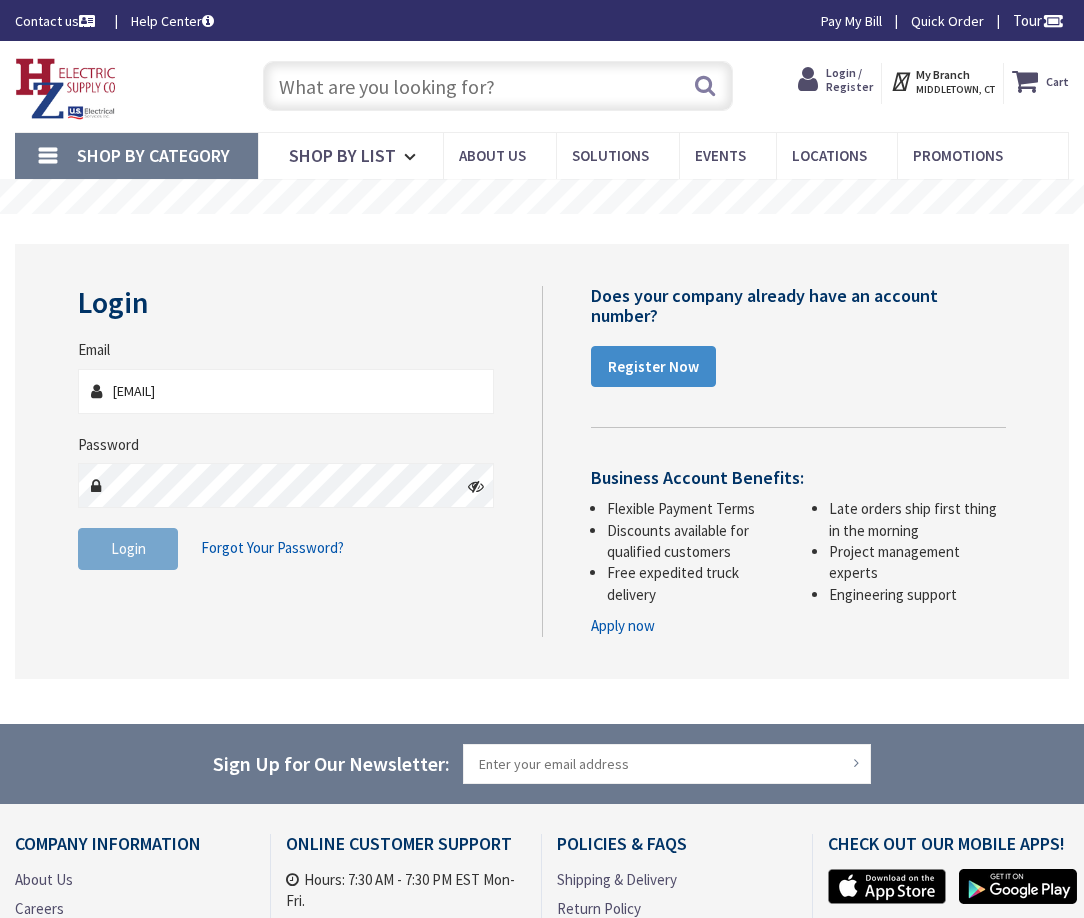 click on "Login" at bounding box center [128, 548] 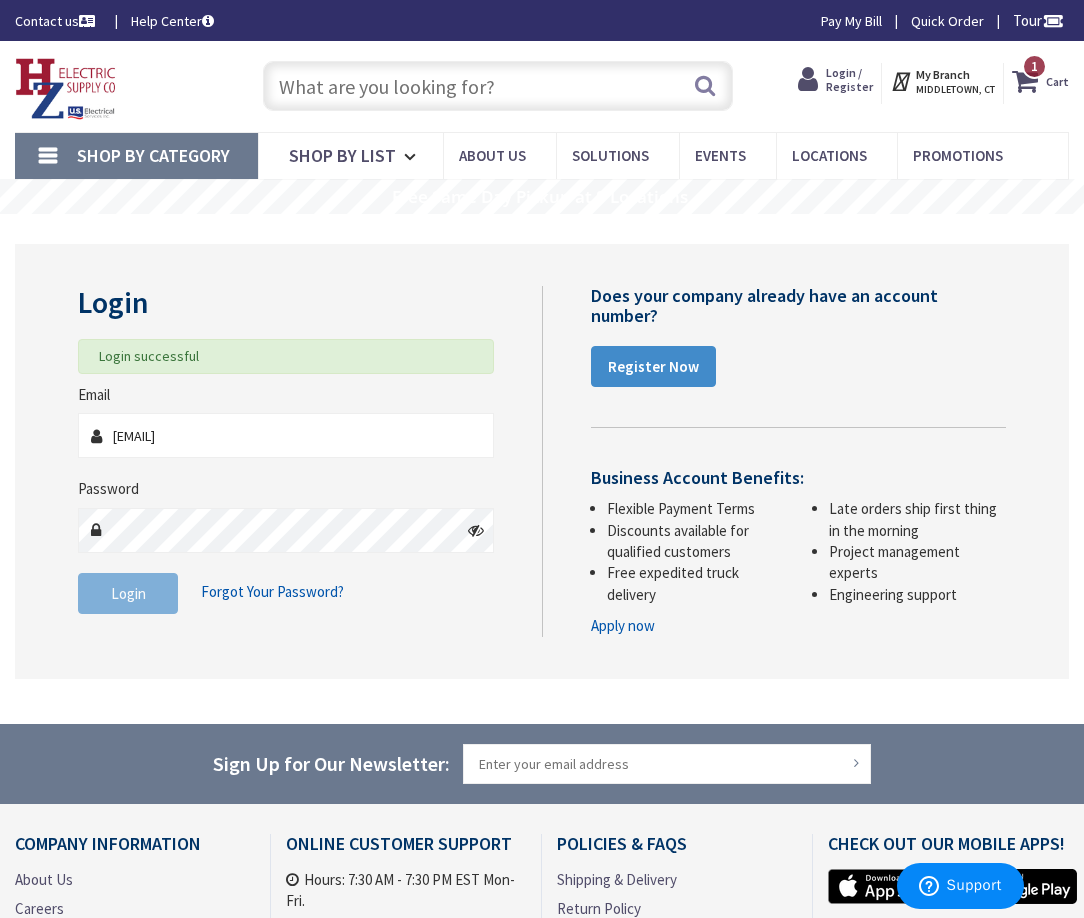 scroll, scrollTop: 0, scrollLeft: 0, axis: both 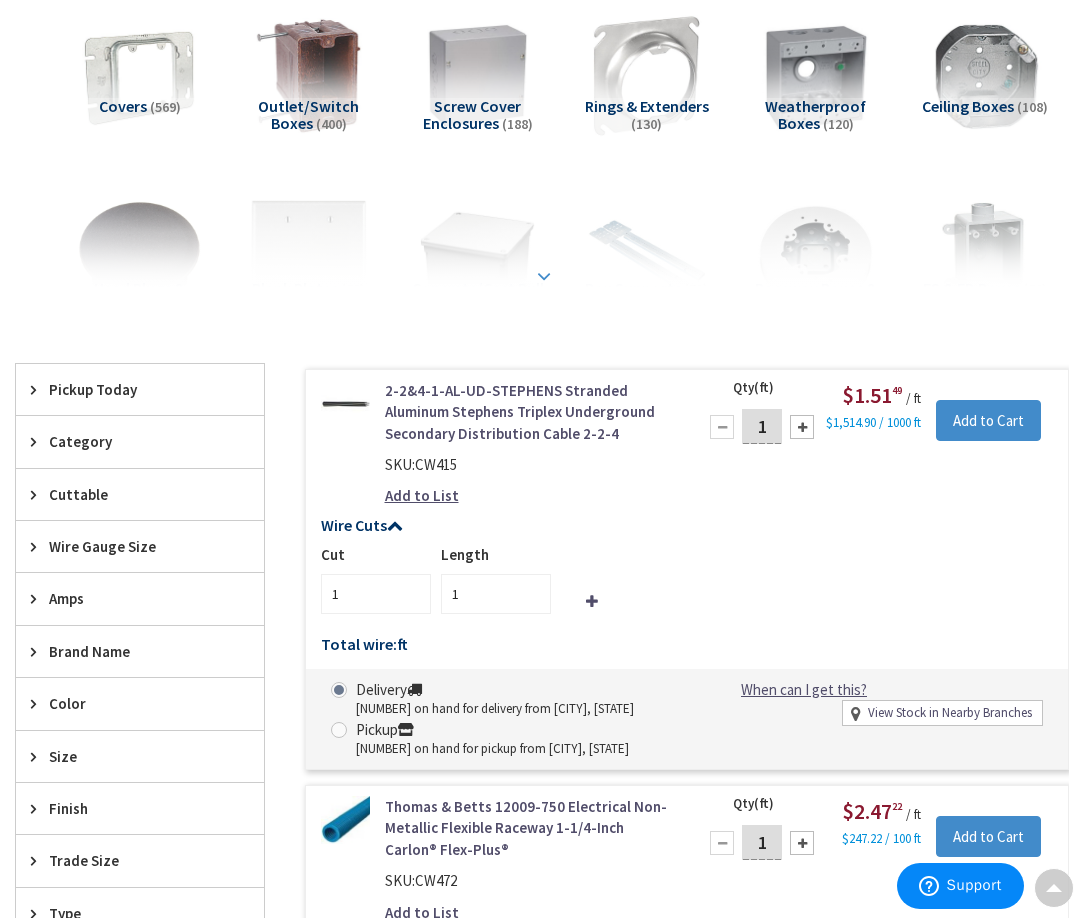 click at bounding box center (542, 232) 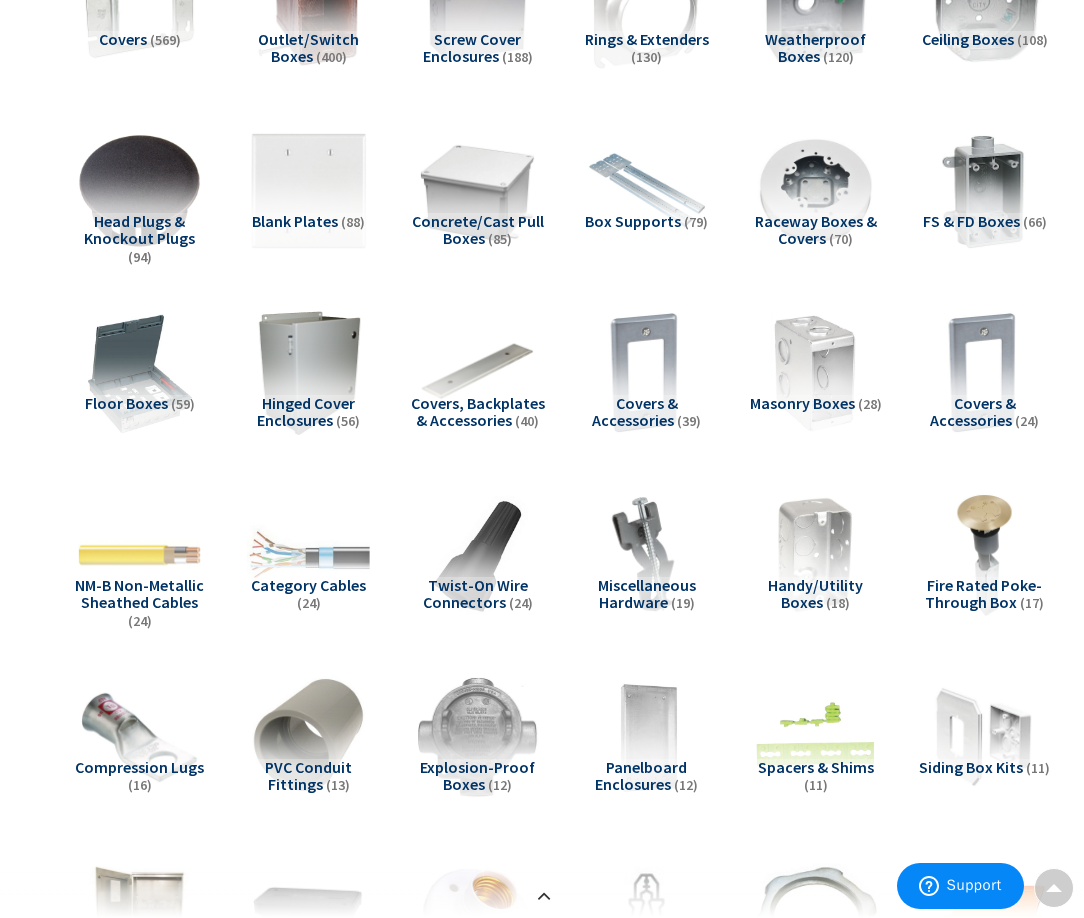 scroll, scrollTop: 479, scrollLeft: 0, axis: vertical 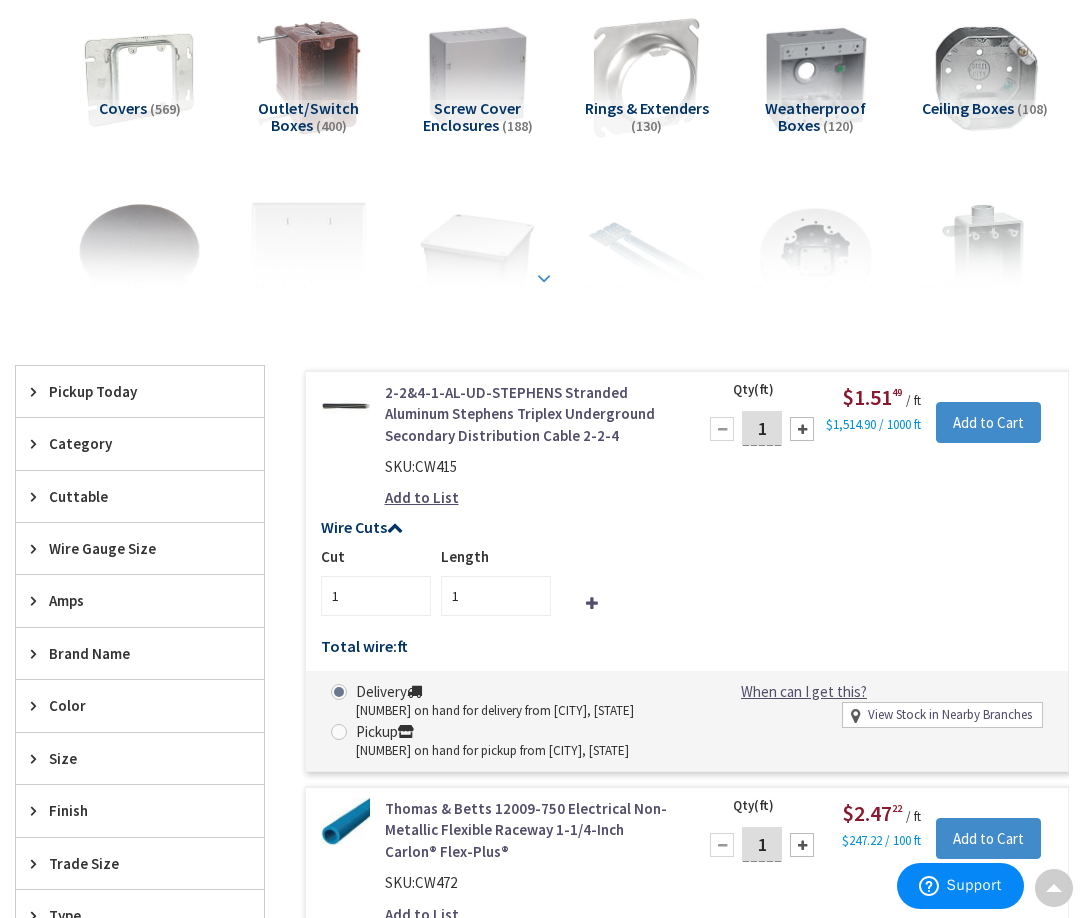 click at bounding box center [544, 268] 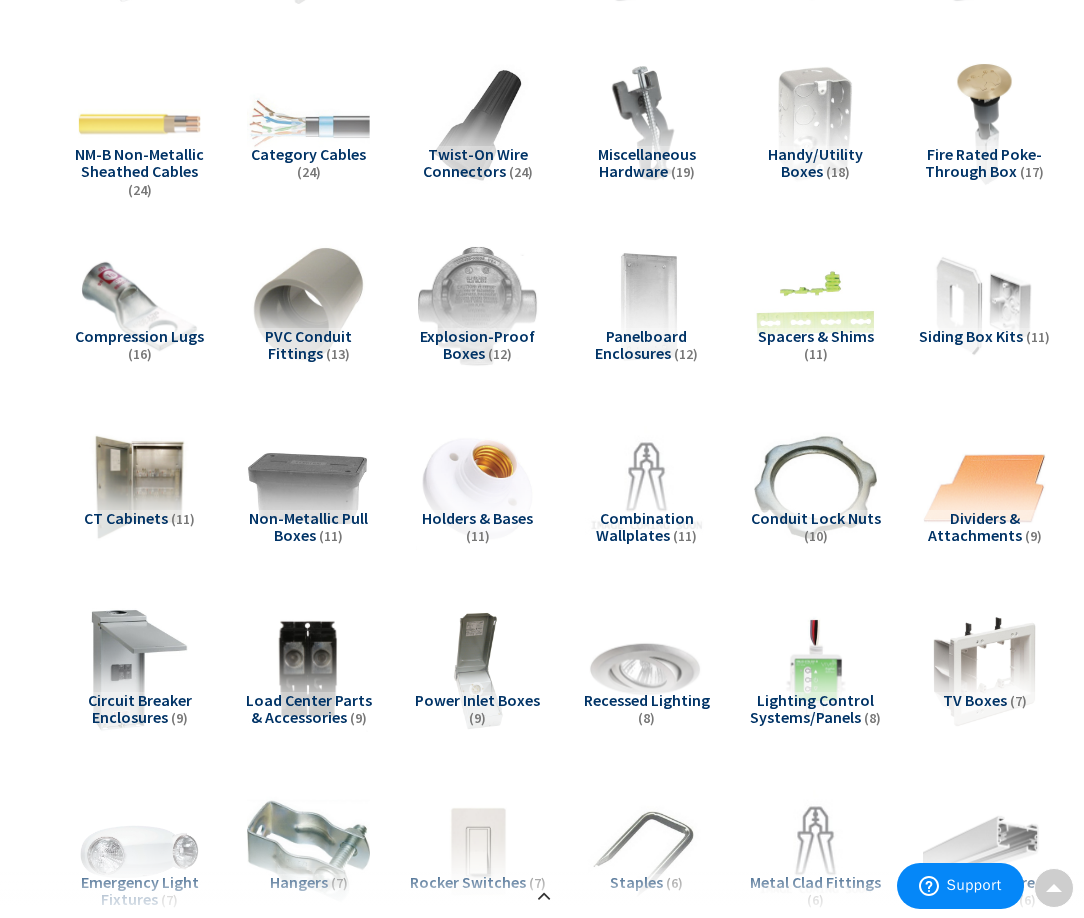 click at bounding box center [309, 488] 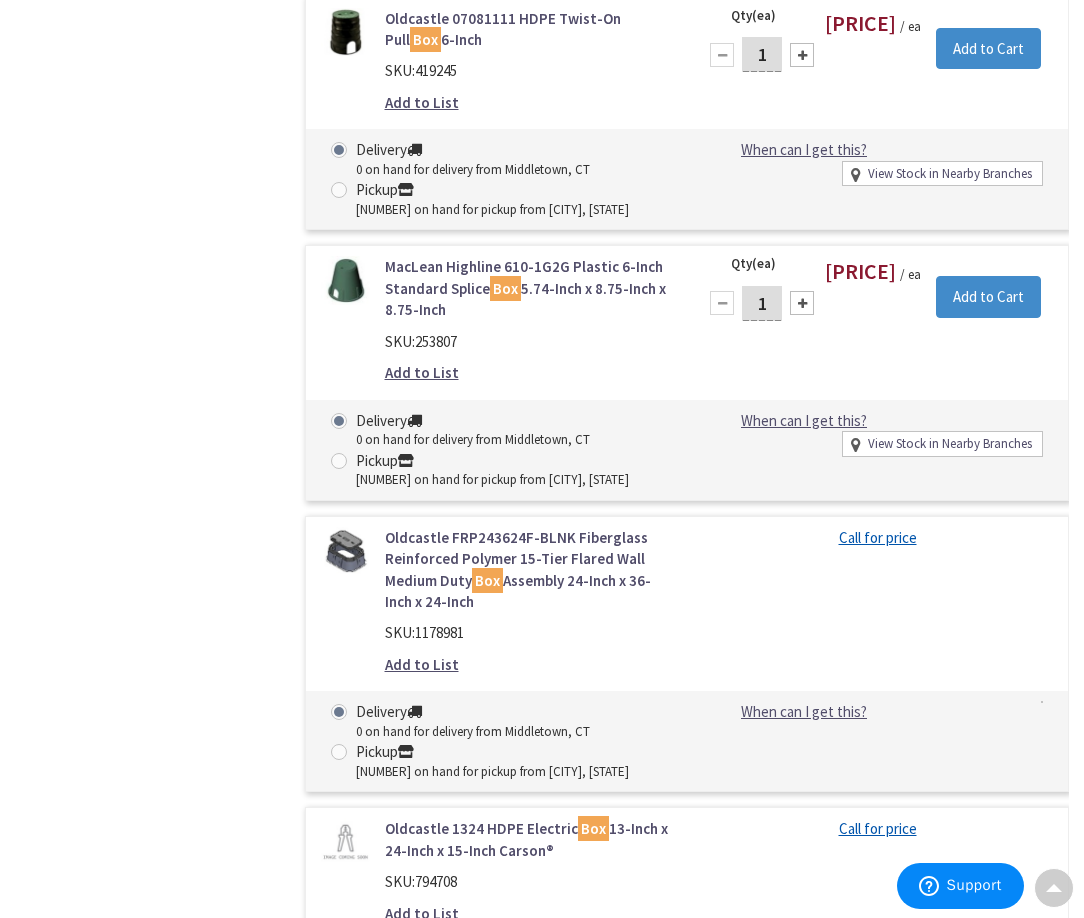 scroll, scrollTop: 4436, scrollLeft: 0, axis: vertical 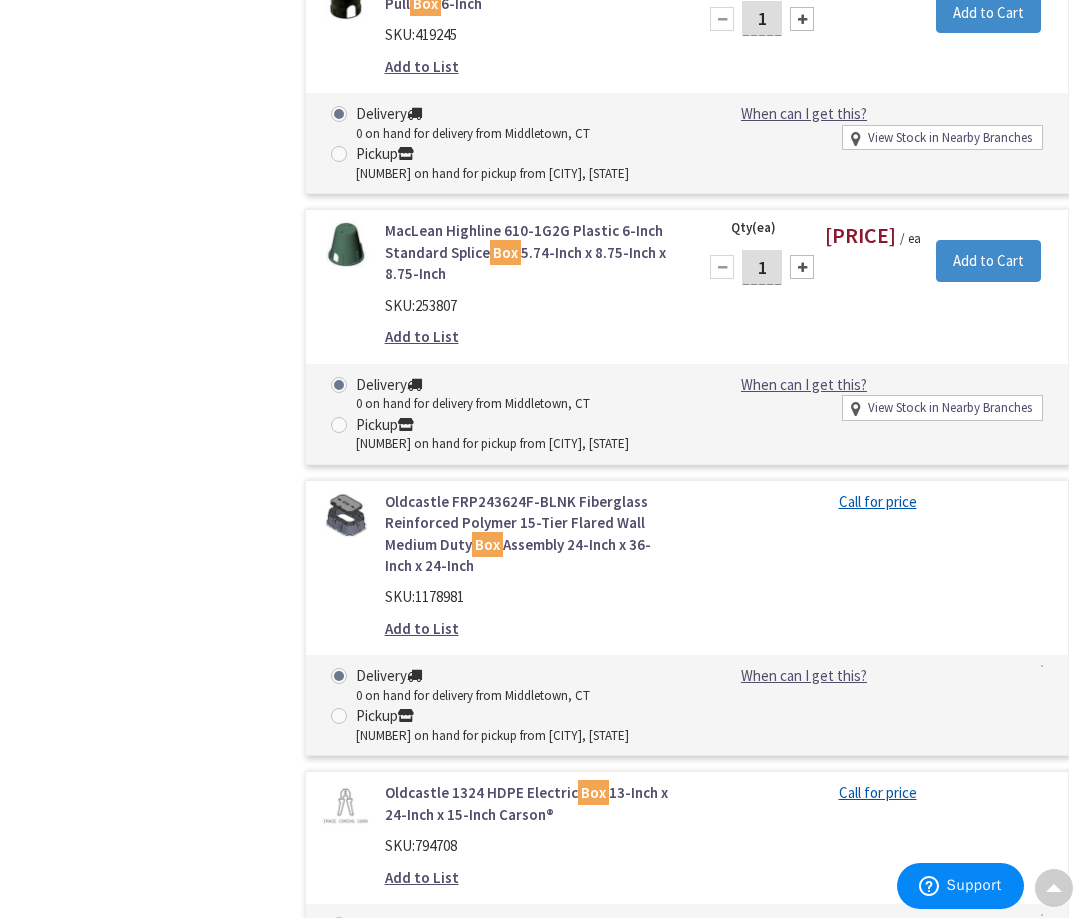 click on "Oldcastle FRP243624F-BLNK Fiberglass Reinforced Polymer 15-Tier Flared Wall Medium Duty  Box  Assembly 24-Inch x 36-Inch x 24-Inch" at bounding box center [529, 534] 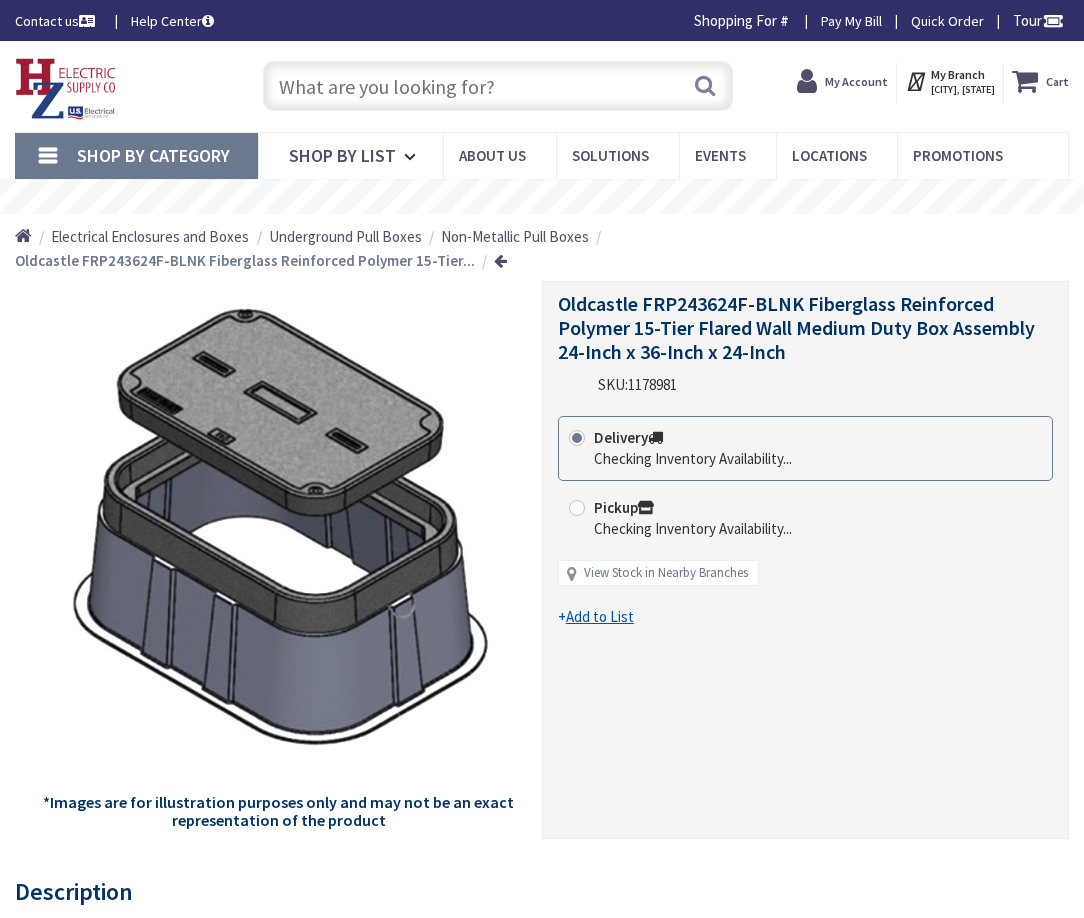 scroll, scrollTop: 0, scrollLeft: 0, axis: both 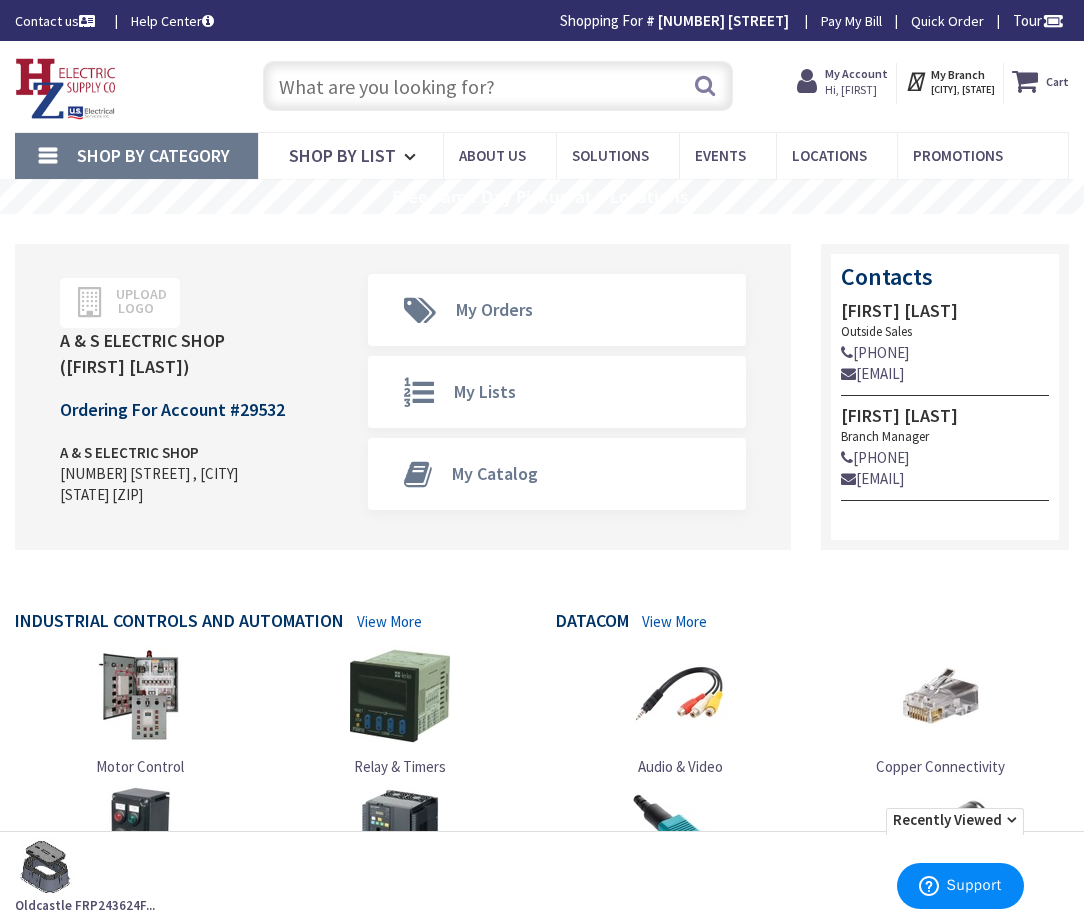 click at bounding box center (497, 86) 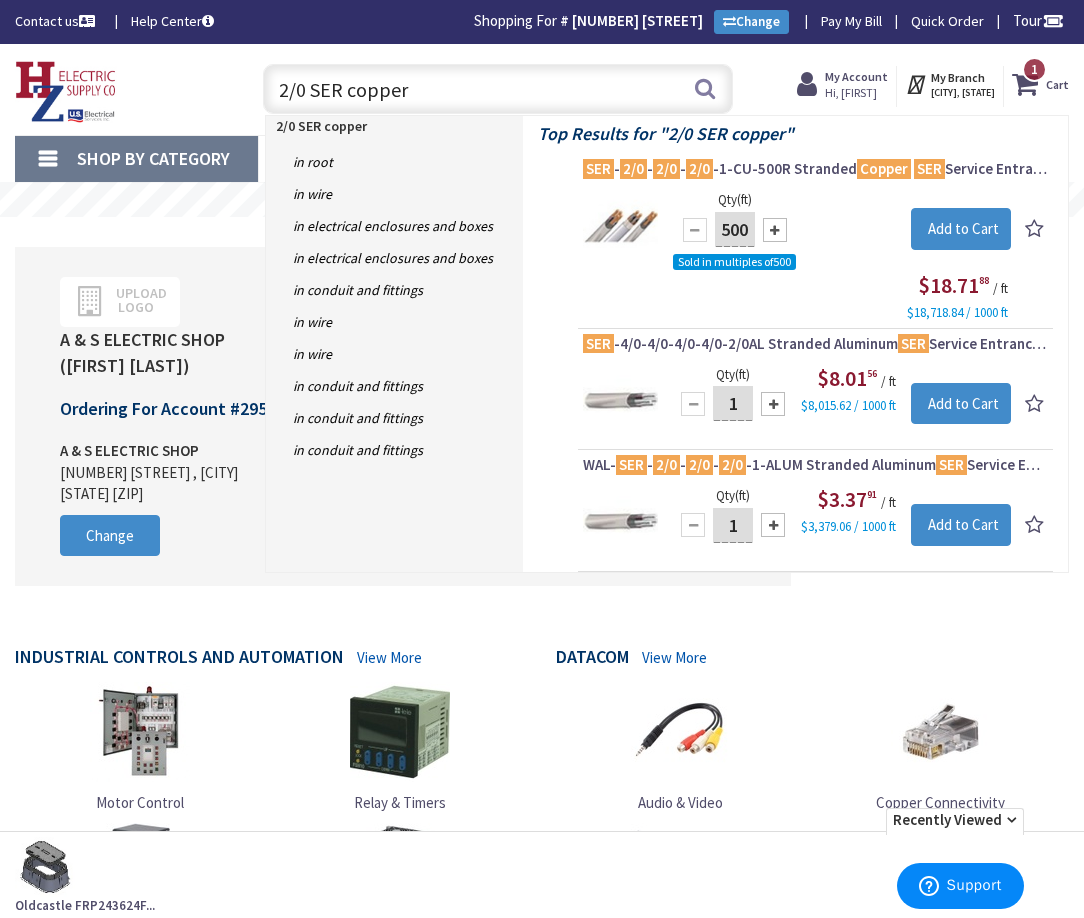 click on "2/0 SER copper" at bounding box center [497, 89] 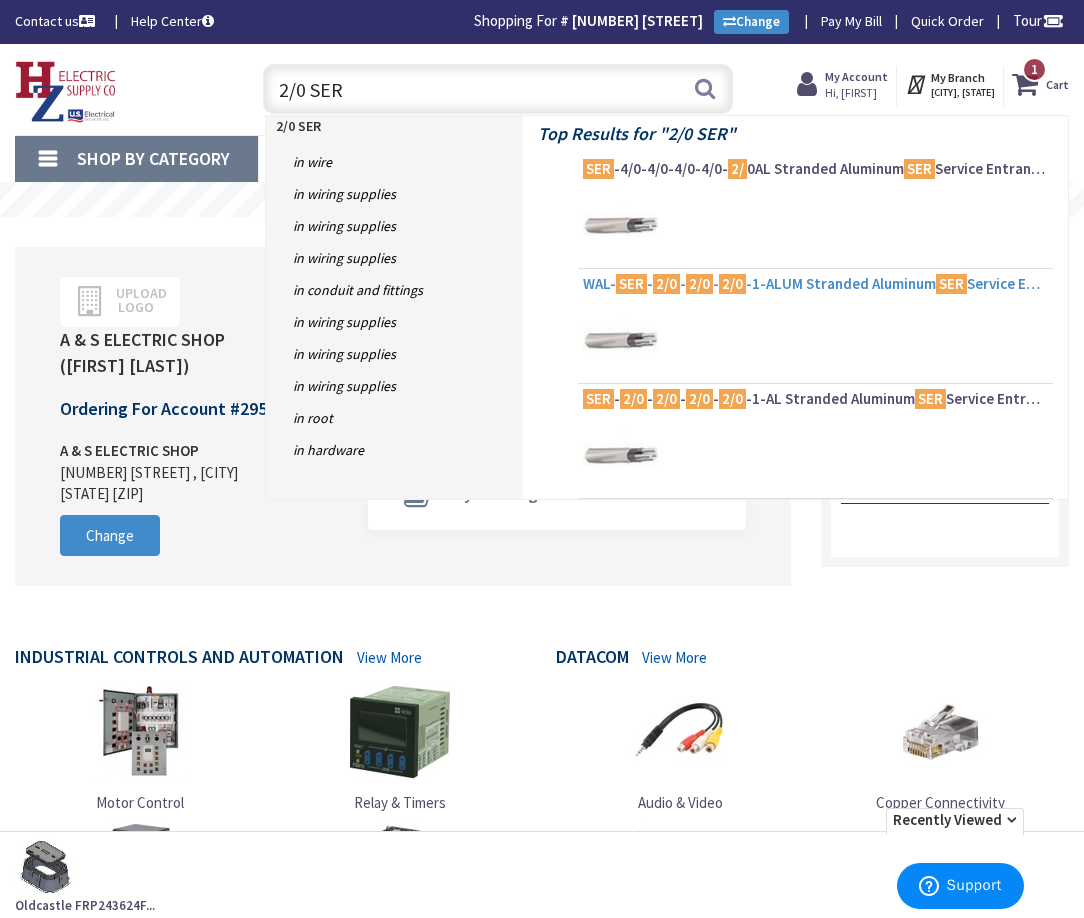 type on "2/0 SER" 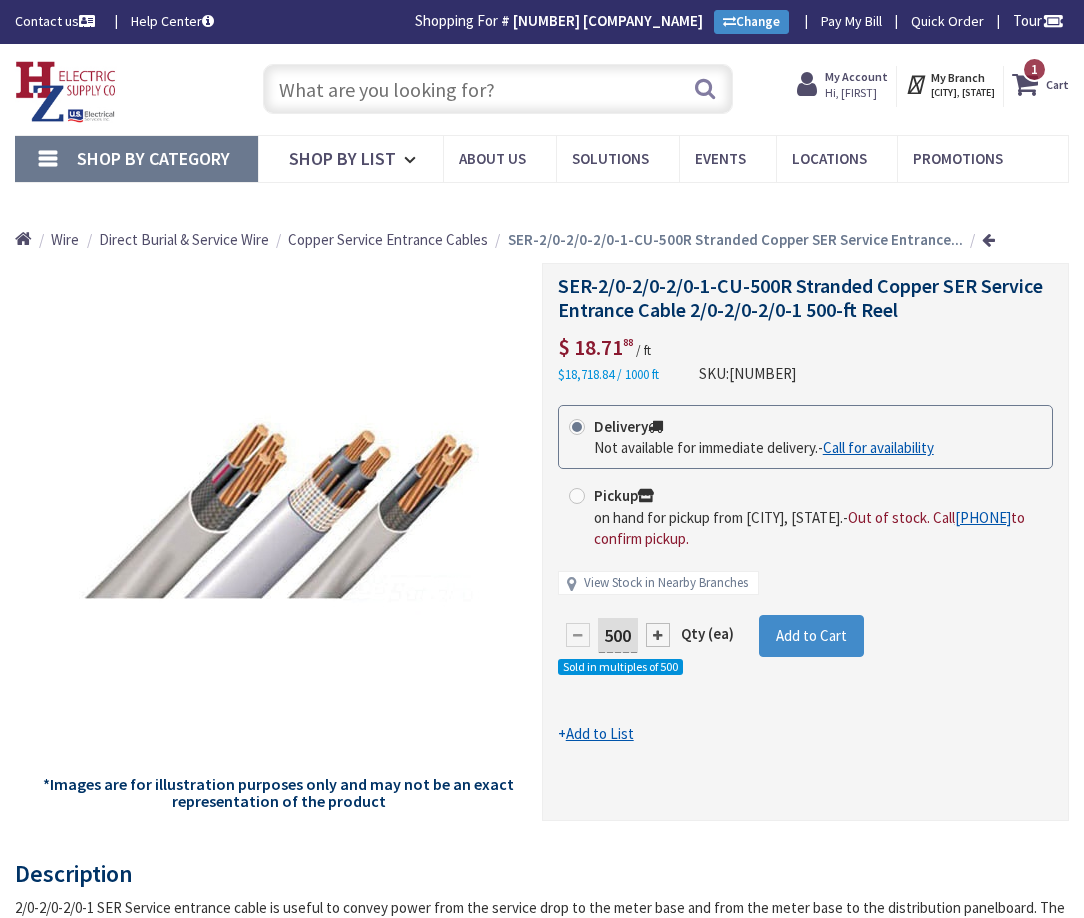 scroll, scrollTop: 0, scrollLeft: 0, axis: both 